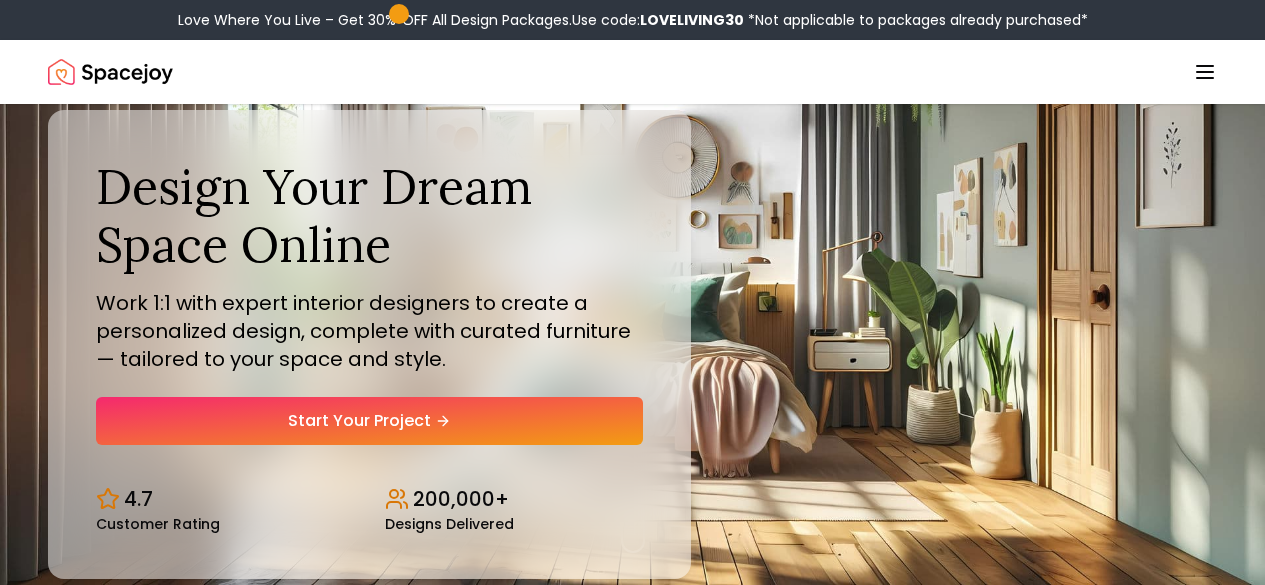 scroll, scrollTop: 0, scrollLeft: 0, axis: both 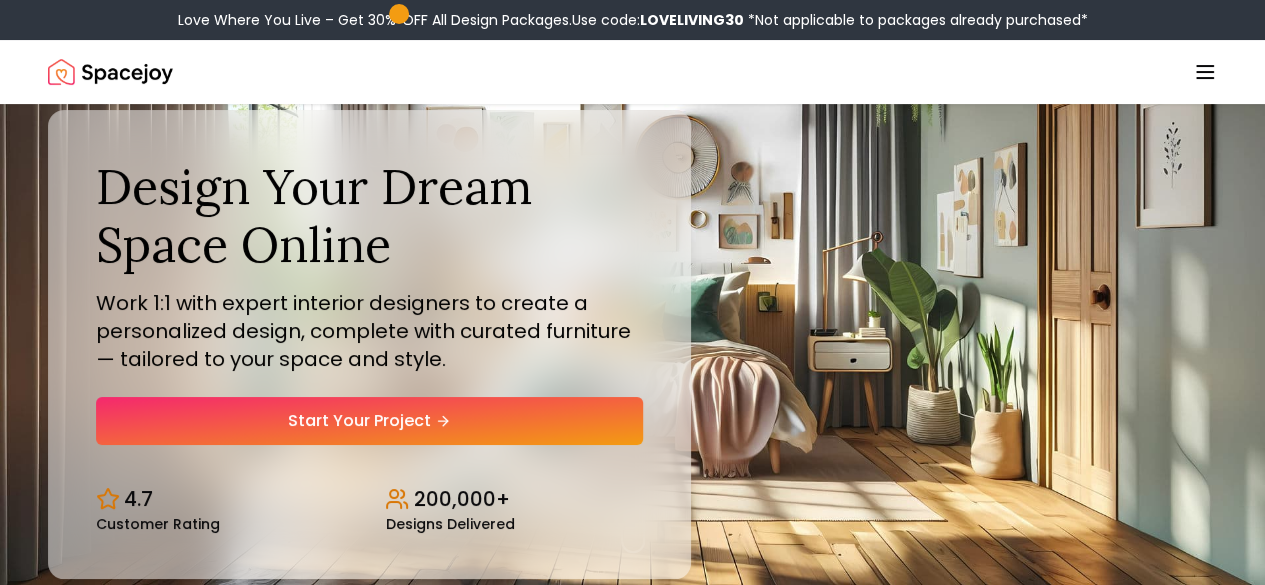 click on "Start Your Project" at bounding box center [369, 421] 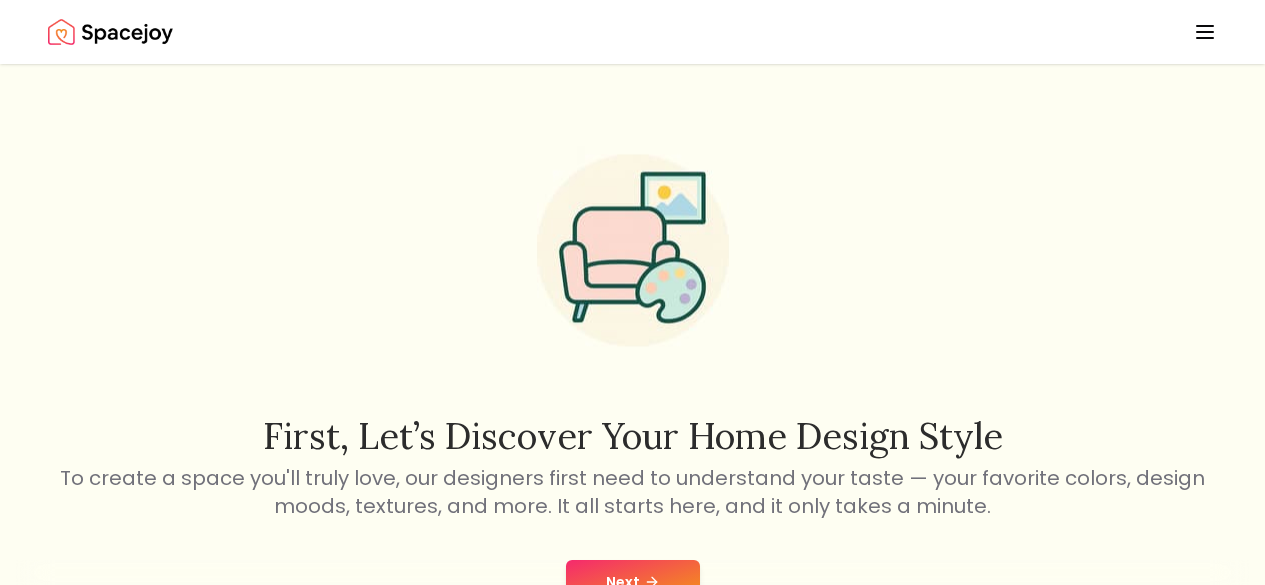 scroll, scrollTop: 167, scrollLeft: 0, axis: vertical 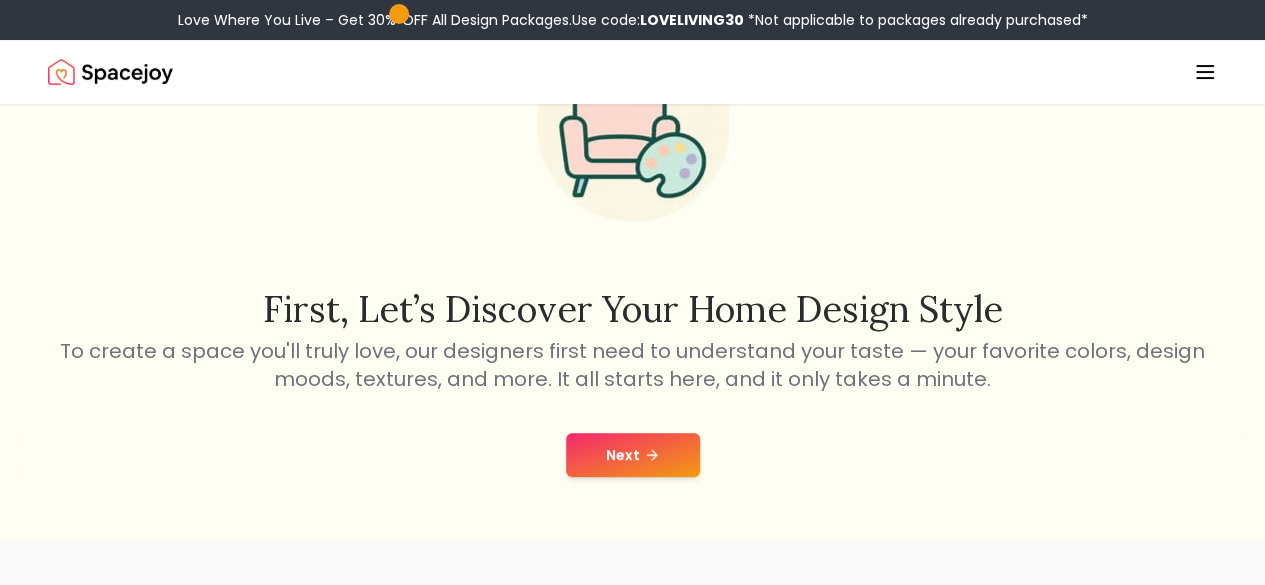 click on "Next" at bounding box center [633, 455] 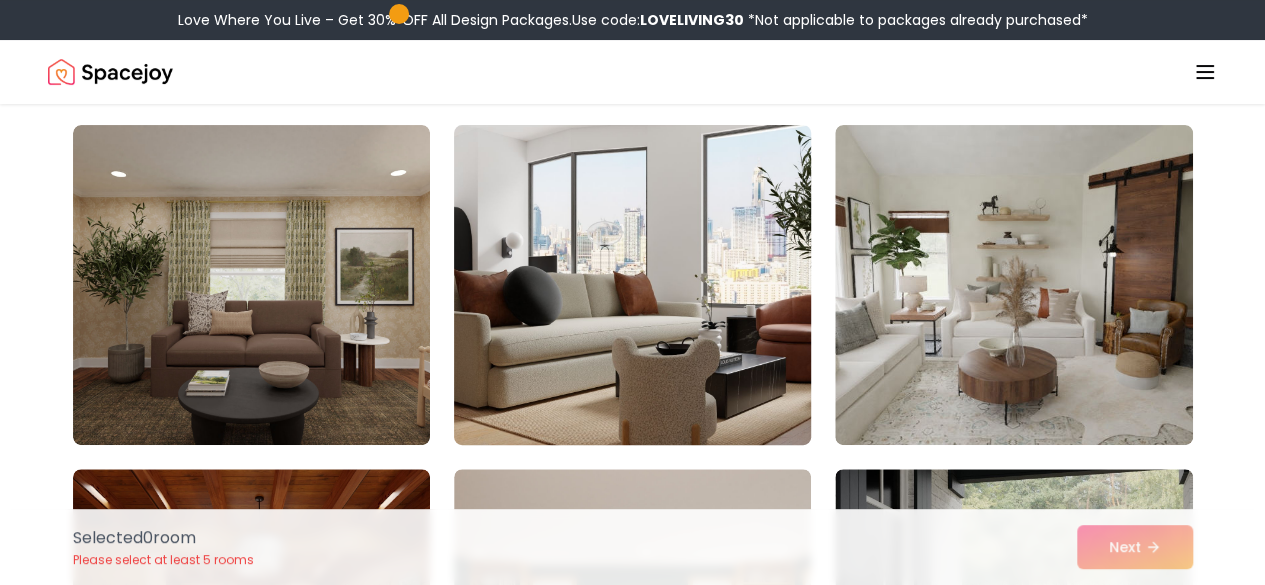 scroll, scrollTop: 148, scrollLeft: 0, axis: vertical 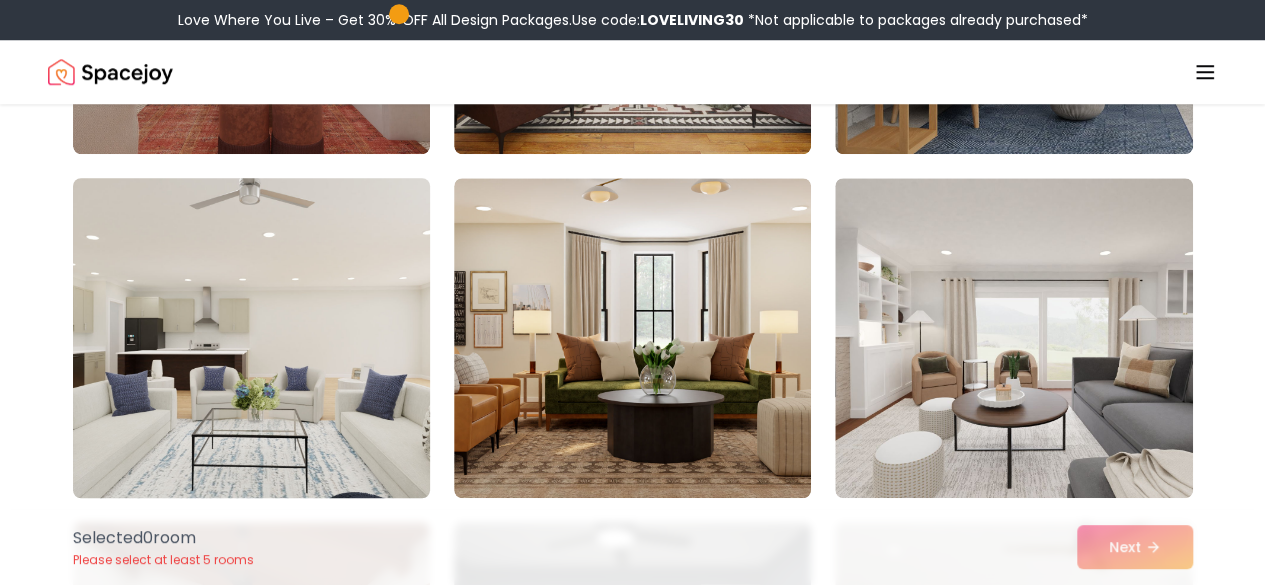 click at bounding box center (251, 338) 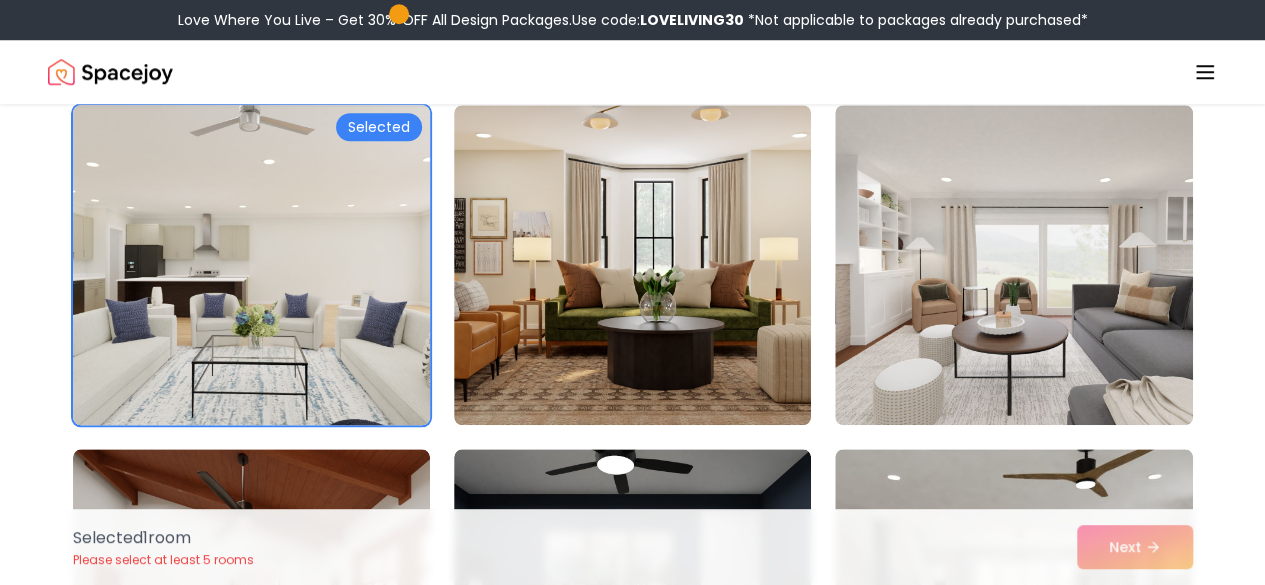 scroll, scrollTop: 856, scrollLeft: 0, axis: vertical 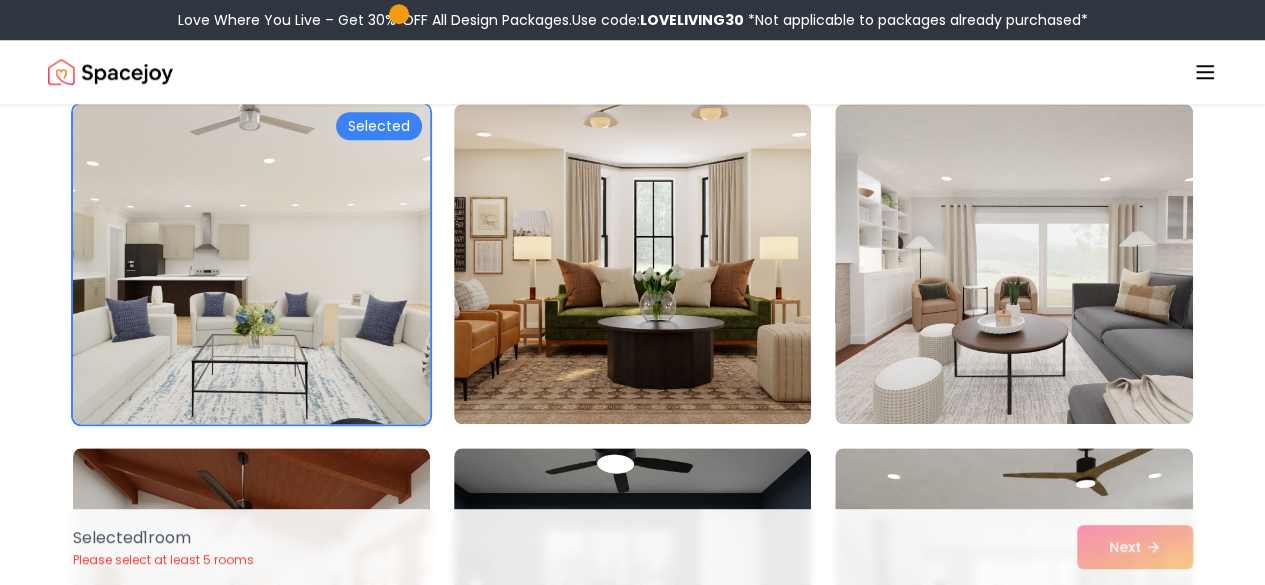 click at bounding box center (251, 264) 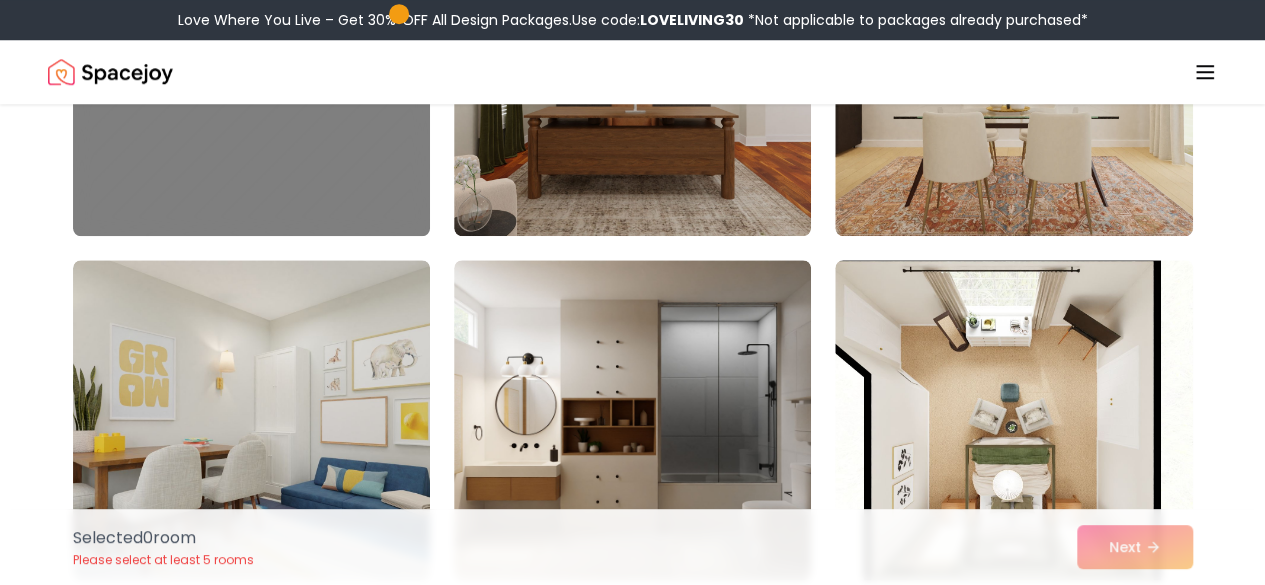scroll, scrollTop: 4488, scrollLeft: 0, axis: vertical 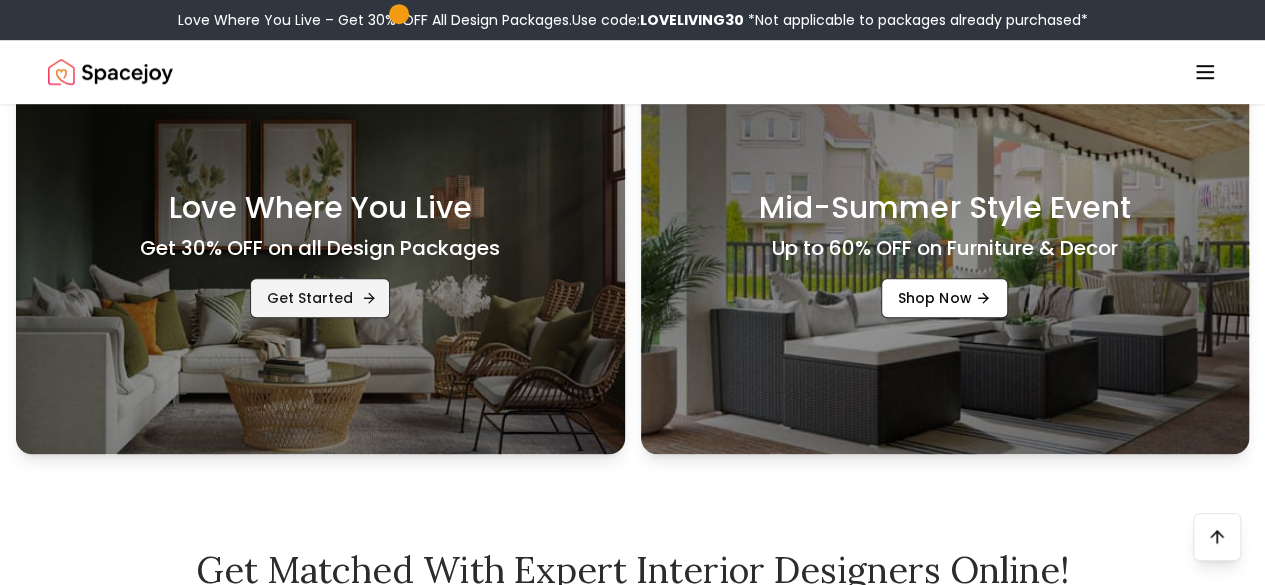 click on "Get Started" at bounding box center [320, 298] 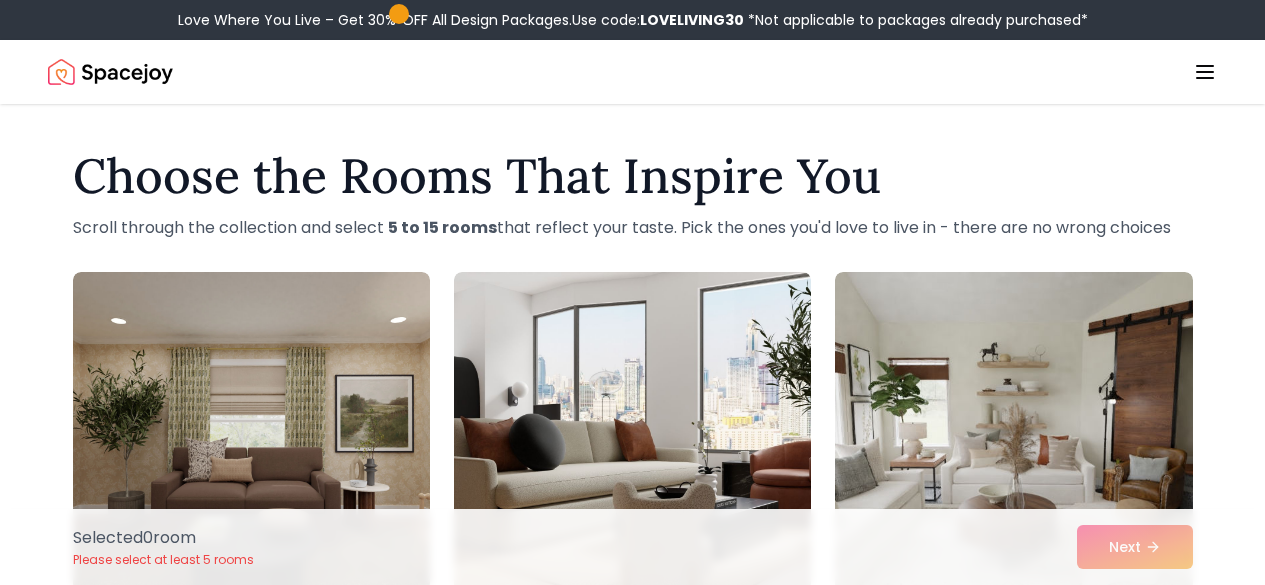 scroll, scrollTop: 98, scrollLeft: 0, axis: vertical 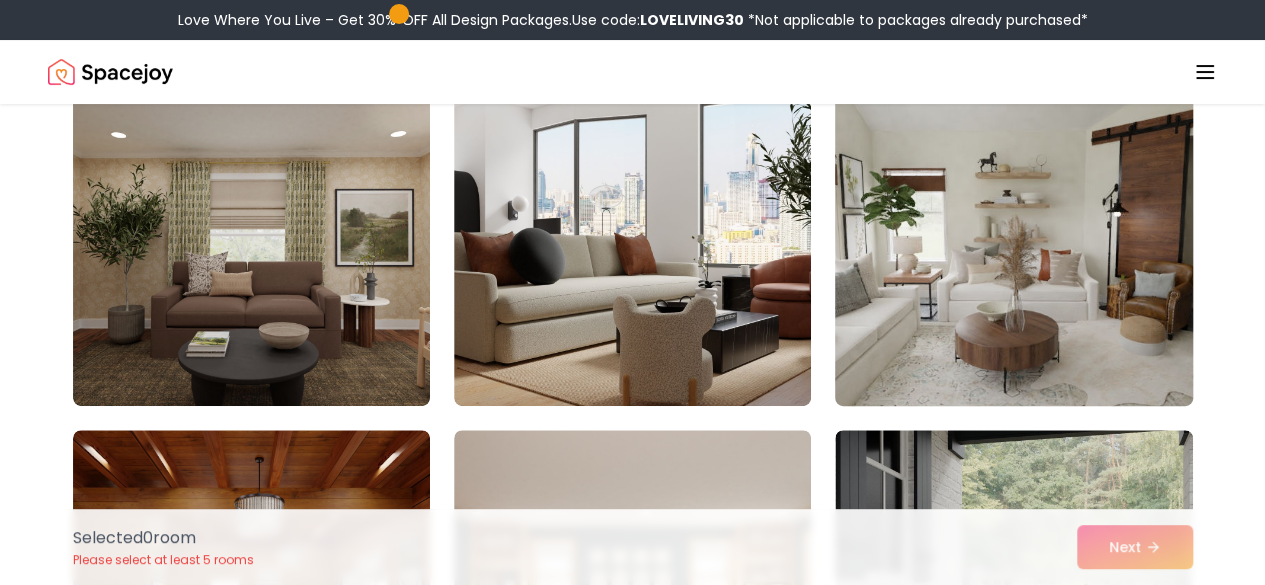 click at bounding box center (1013, 246) 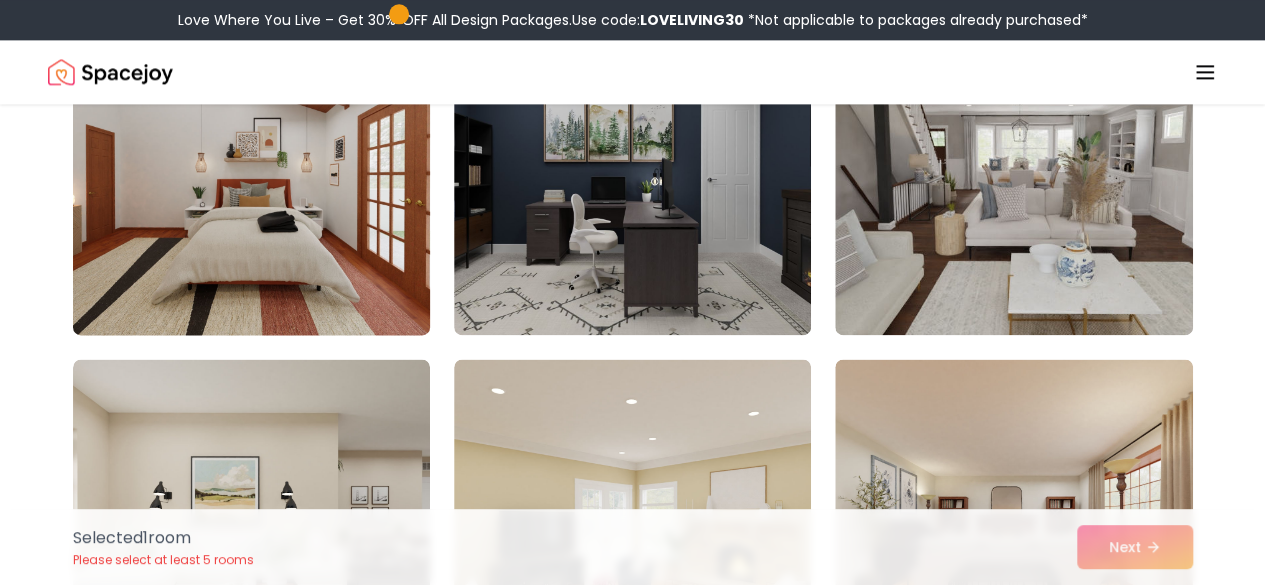 click at bounding box center [251, 175] 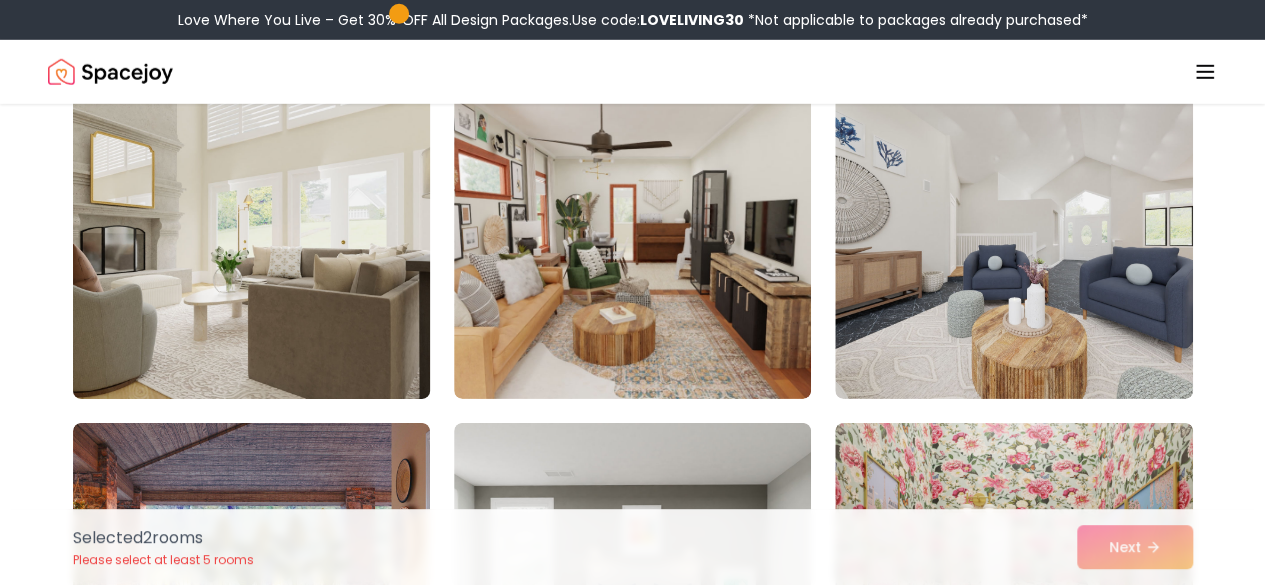 click at bounding box center [251, 239] 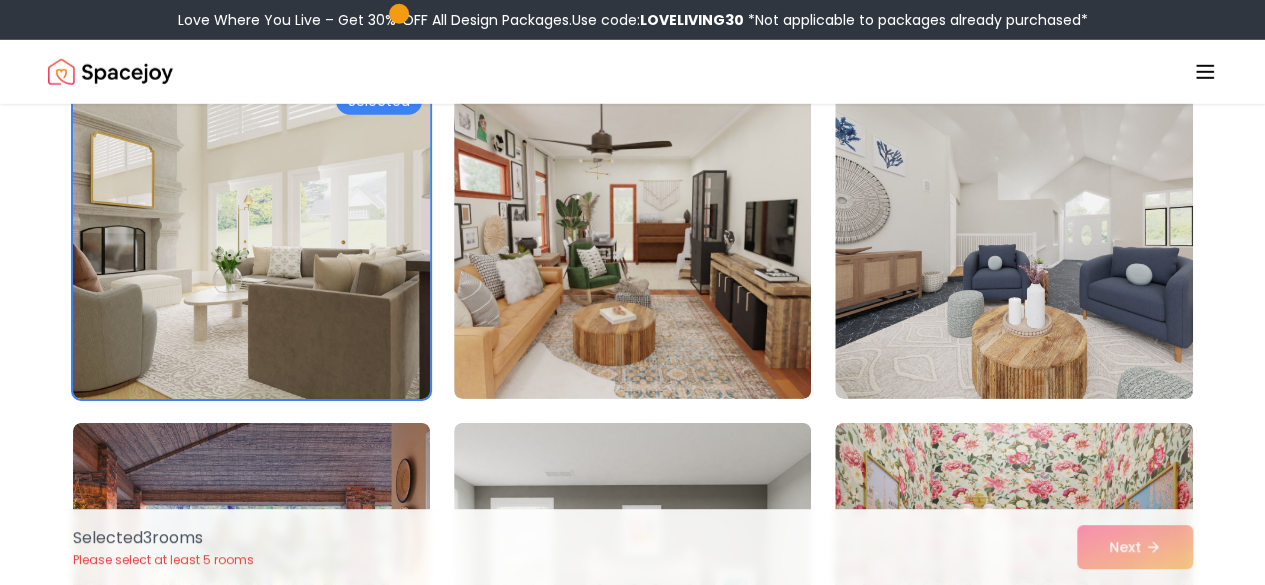 scroll, scrollTop: 2946, scrollLeft: 0, axis: vertical 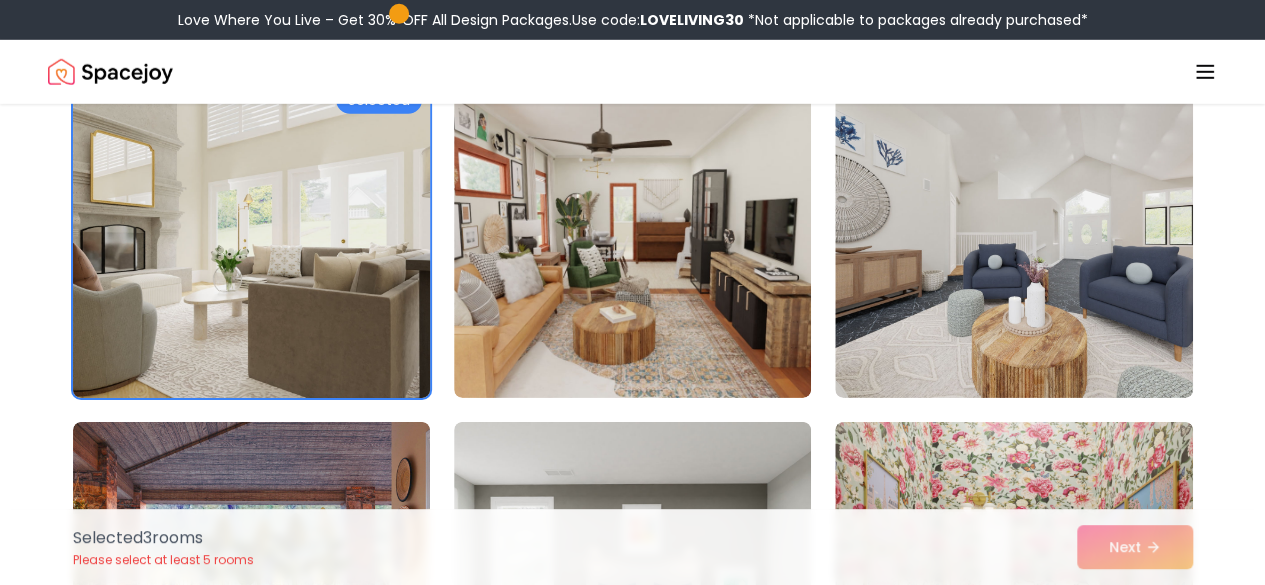click at bounding box center (251, 238) 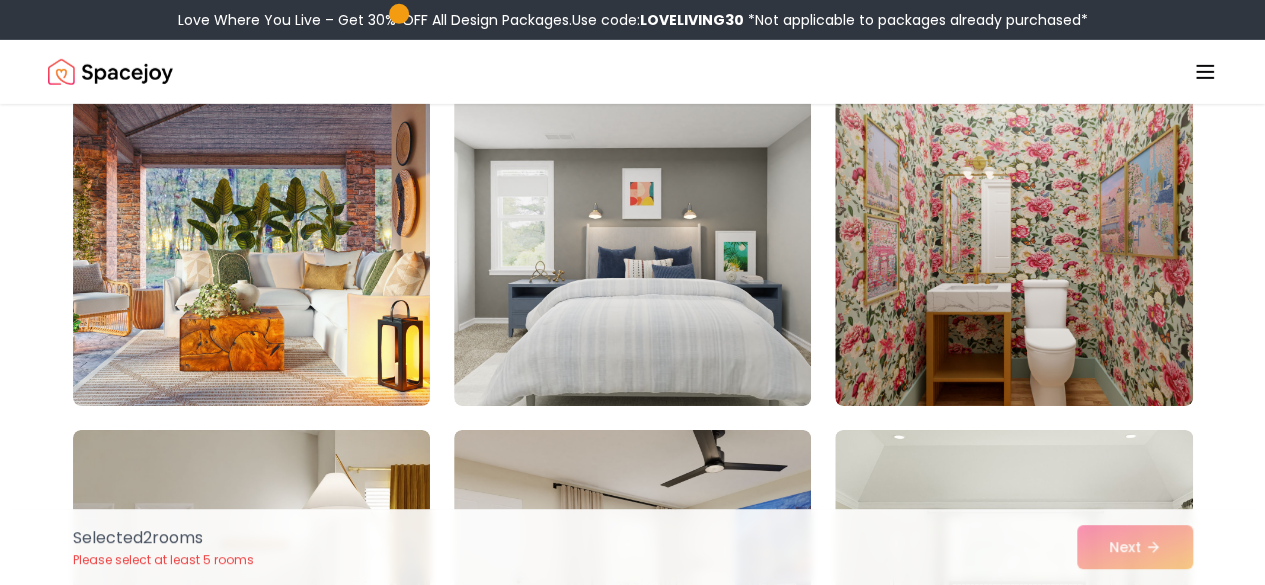 scroll, scrollTop: 3282, scrollLeft: 0, axis: vertical 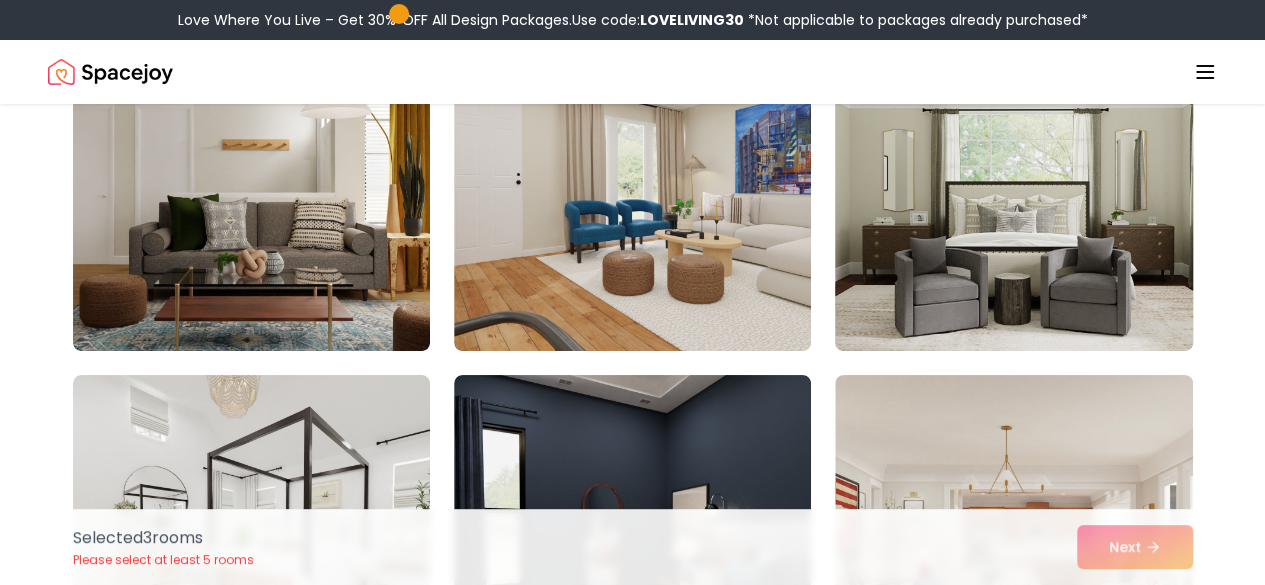 click at bounding box center (1013, 191) 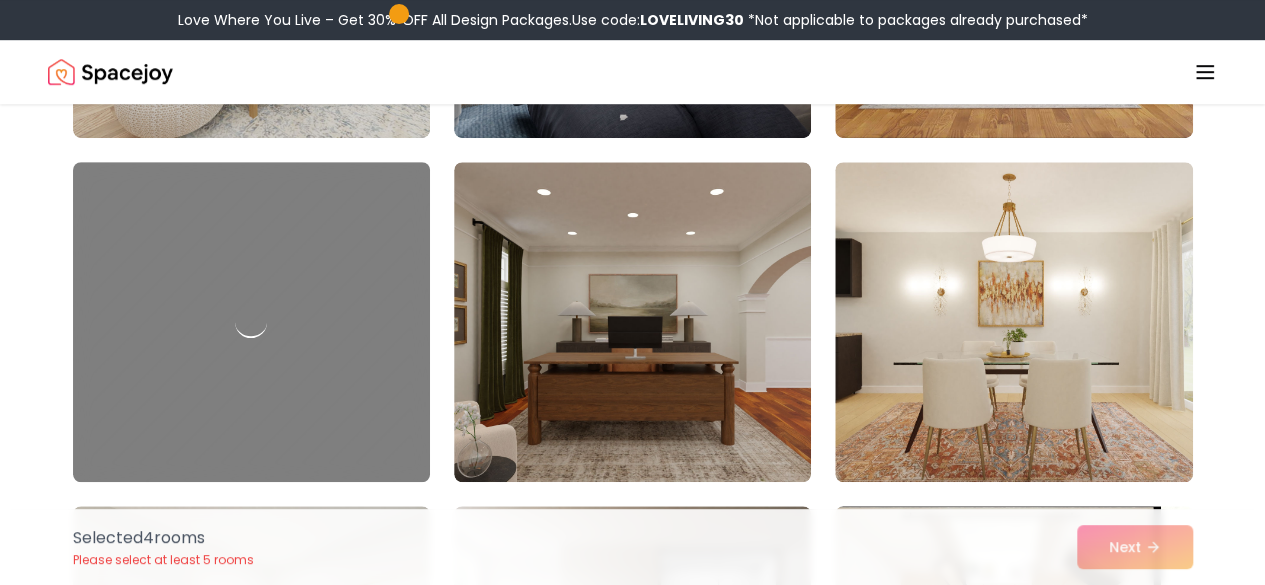 scroll, scrollTop: 4240, scrollLeft: 0, axis: vertical 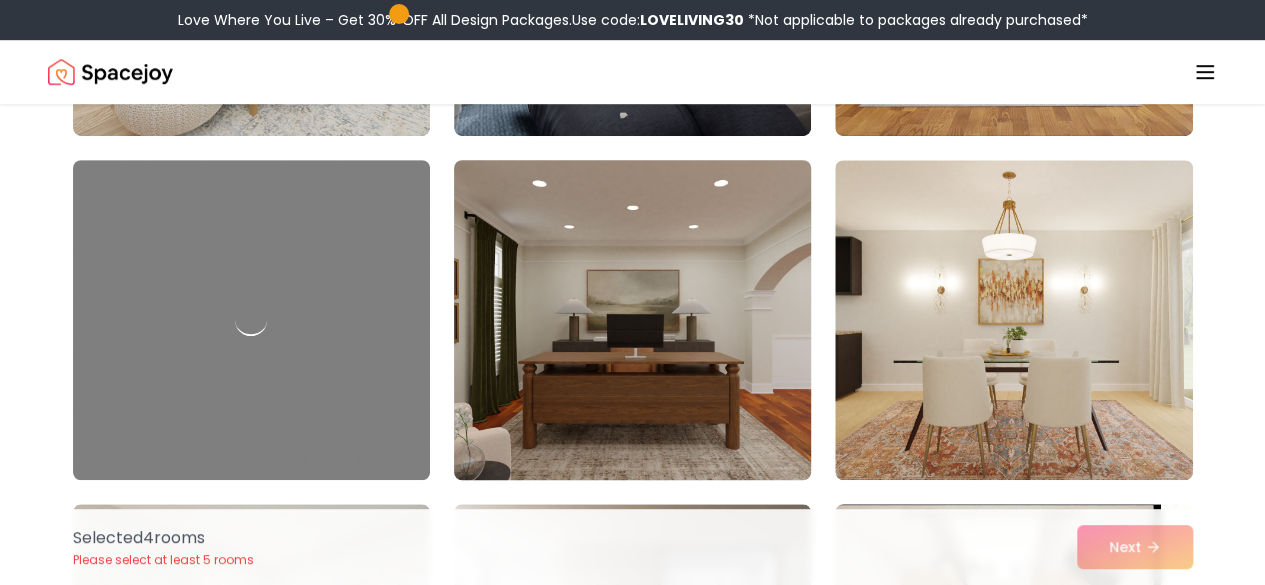 click at bounding box center [632, 320] 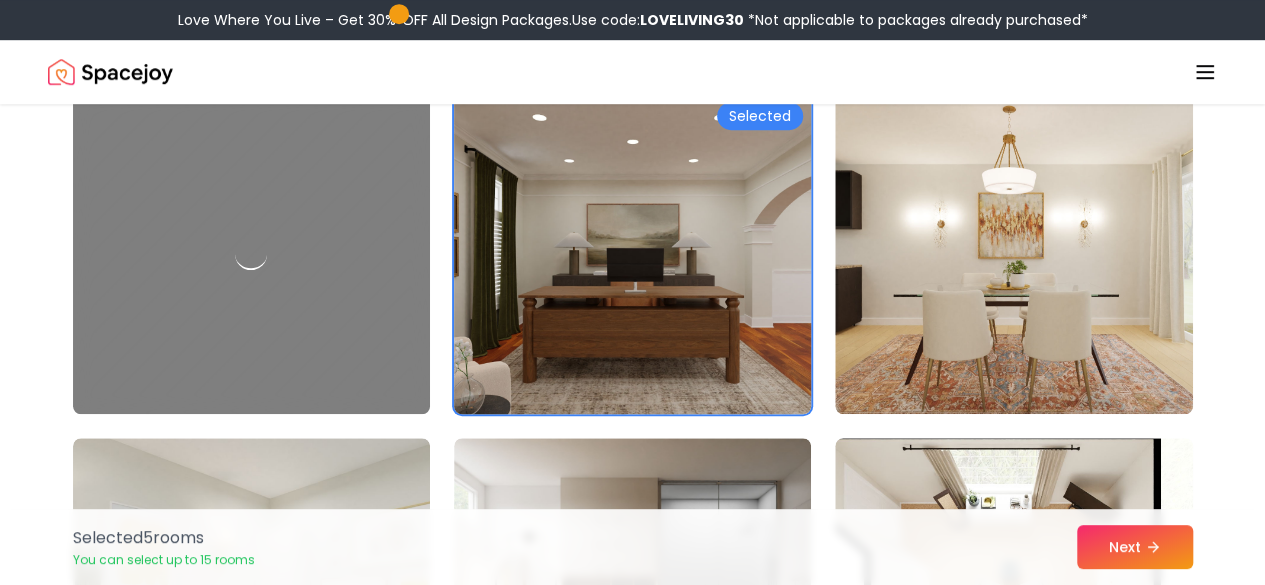 scroll, scrollTop: 4307, scrollLeft: 0, axis: vertical 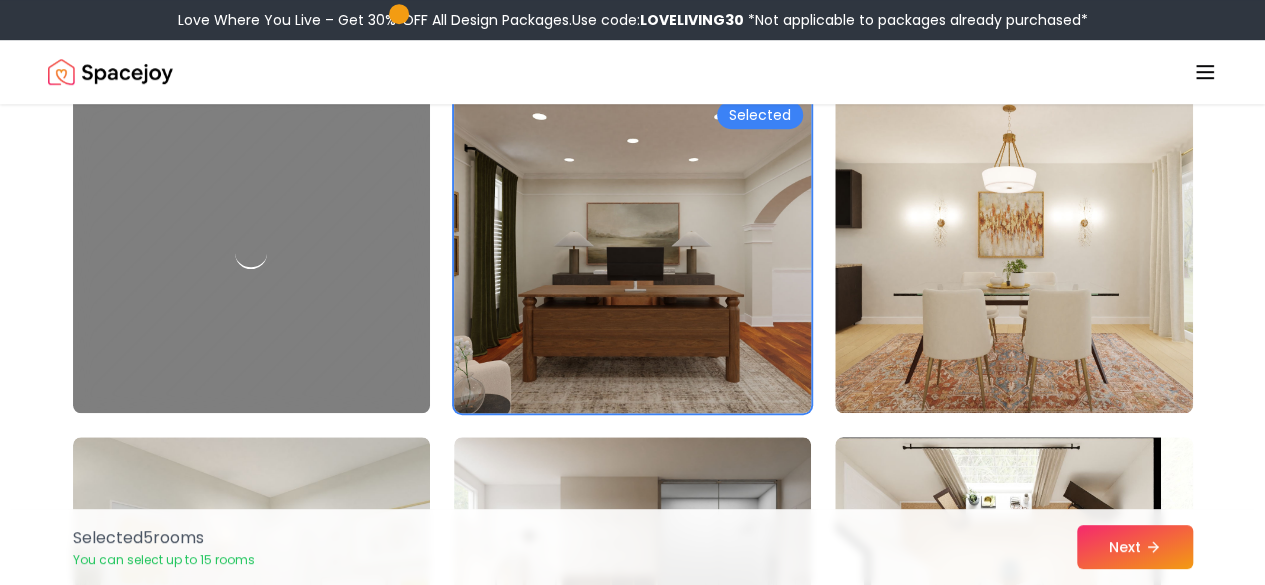 click at bounding box center [1013, 253] 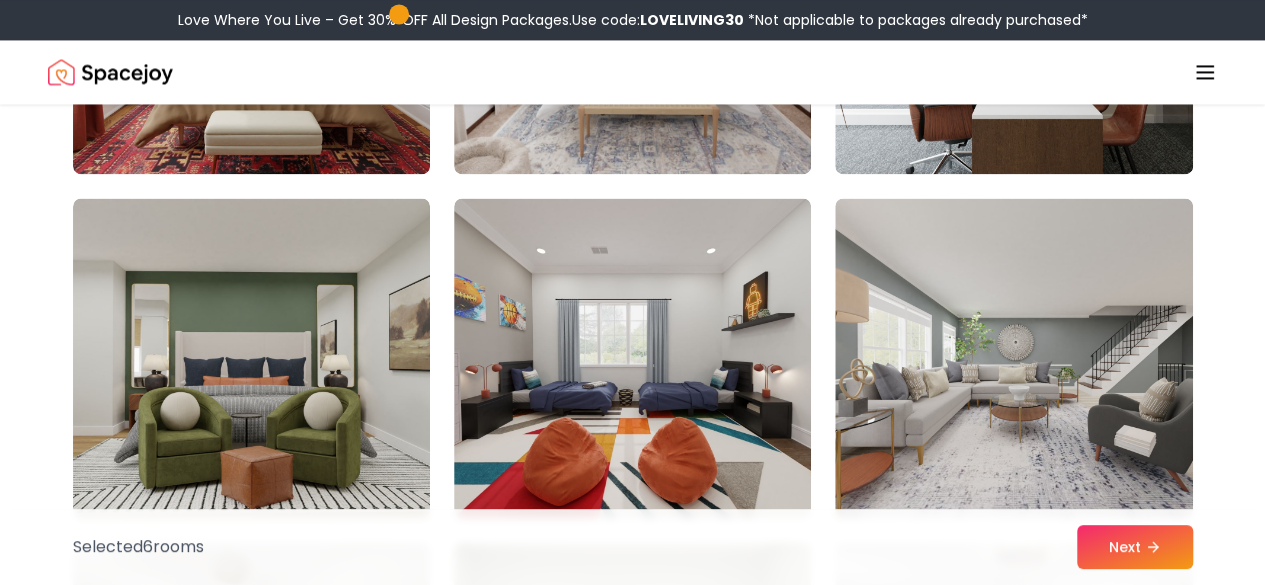 scroll, scrollTop: 5238, scrollLeft: 0, axis: vertical 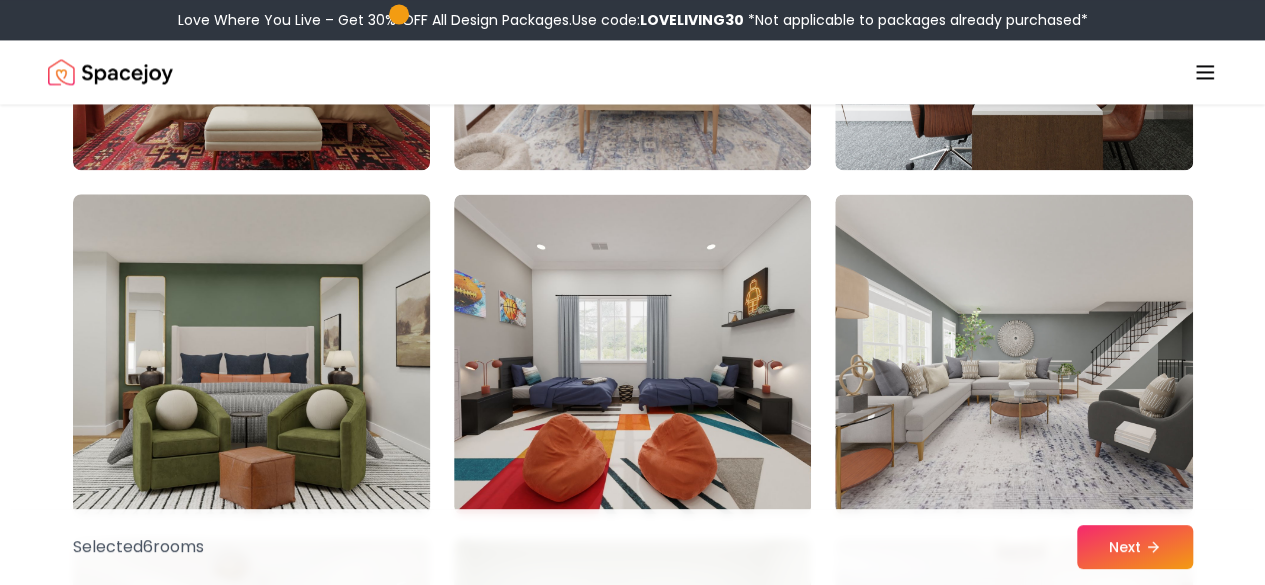 click at bounding box center (251, 354) 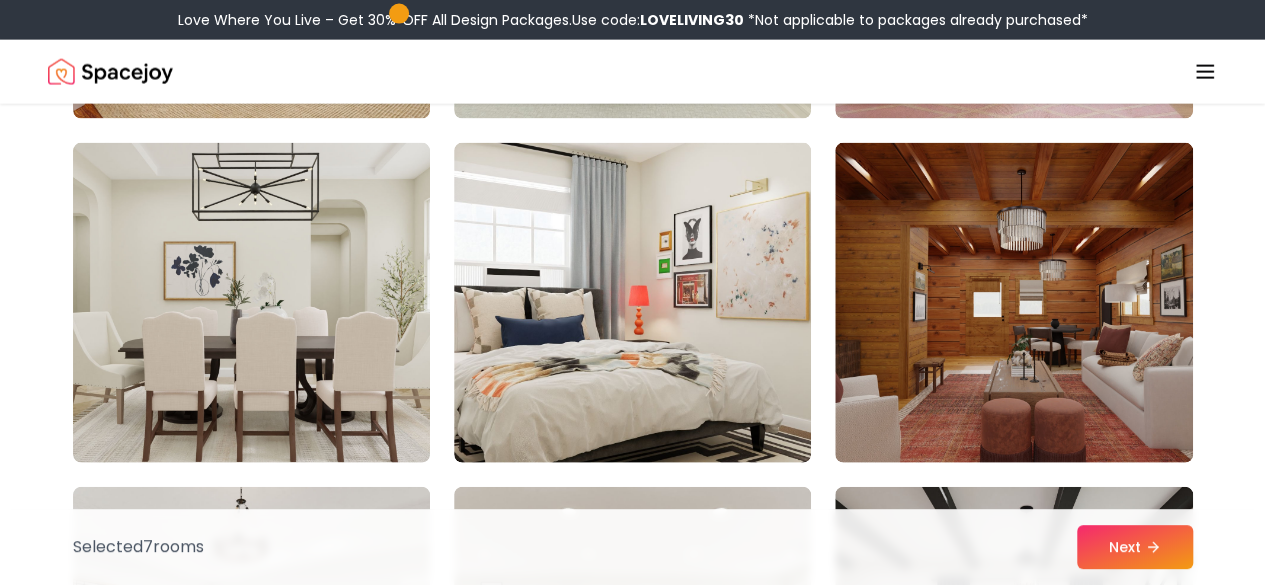 scroll, scrollTop: 5978, scrollLeft: 0, axis: vertical 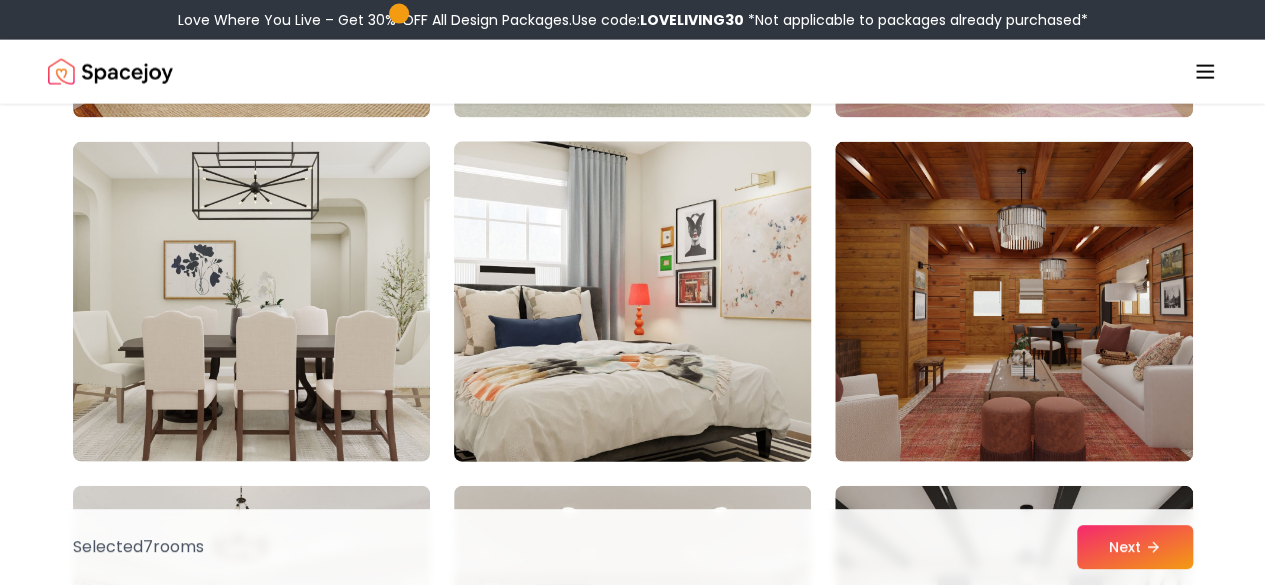 click at bounding box center (632, 302) 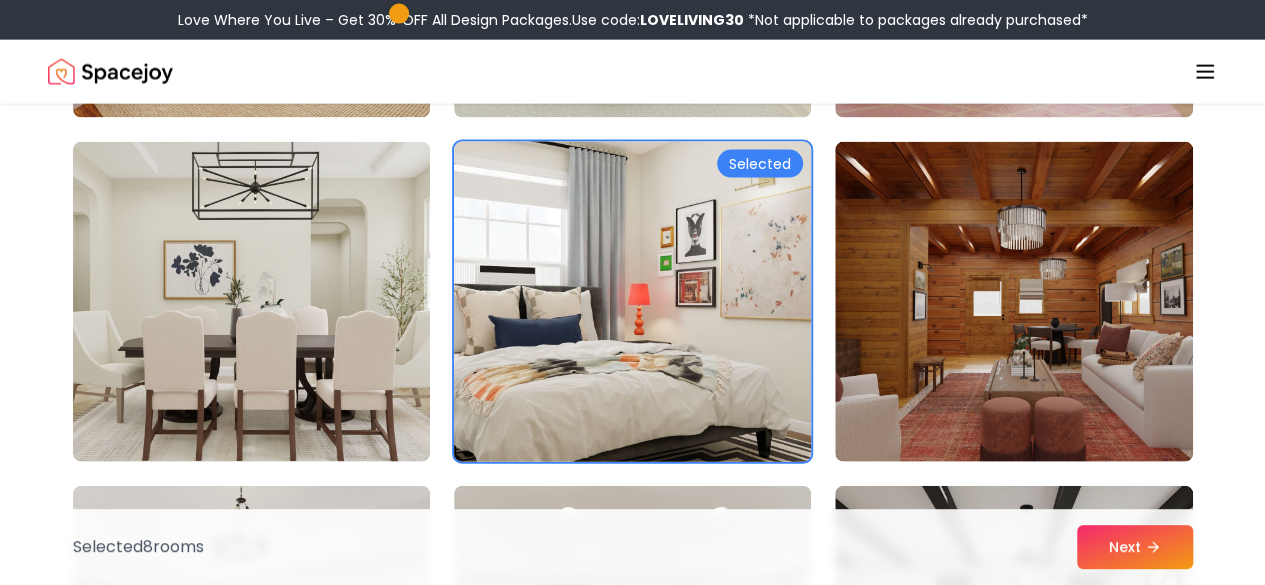 click at bounding box center [1013, 302] 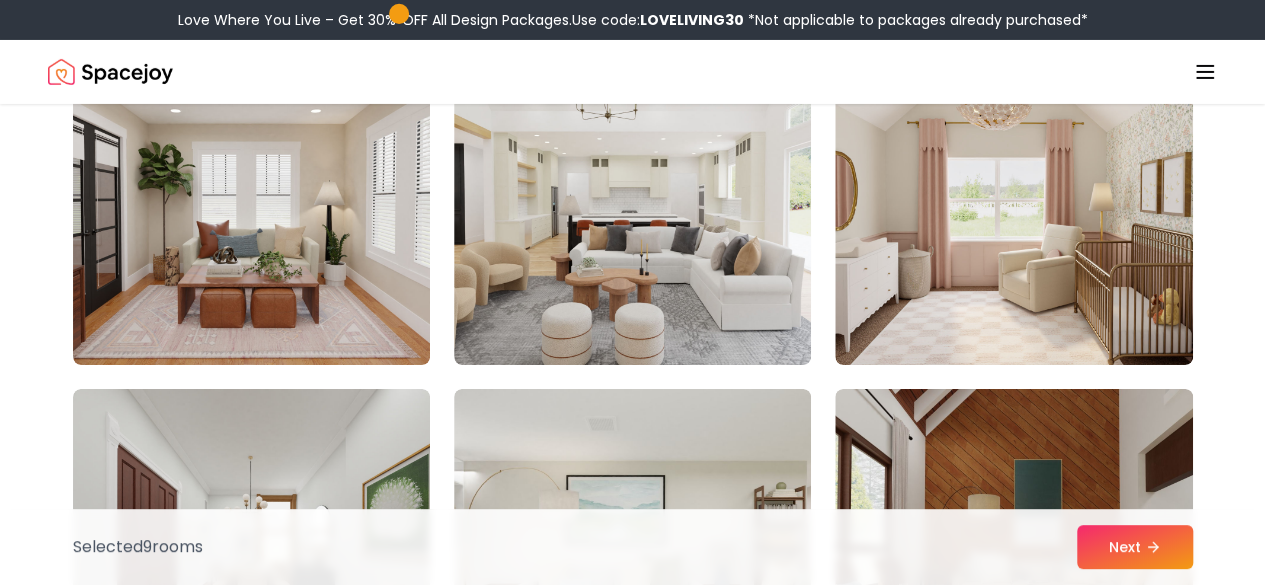scroll, scrollTop: 7108, scrollLeft: 0, axis: vertical 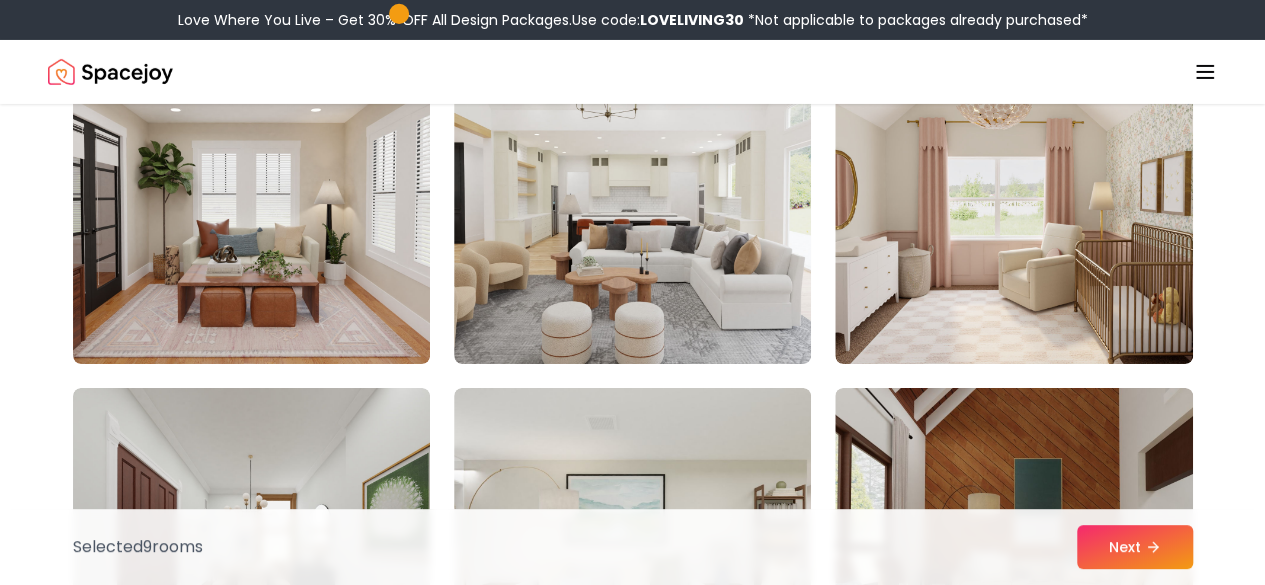 click at bounding box center [1013, 204] 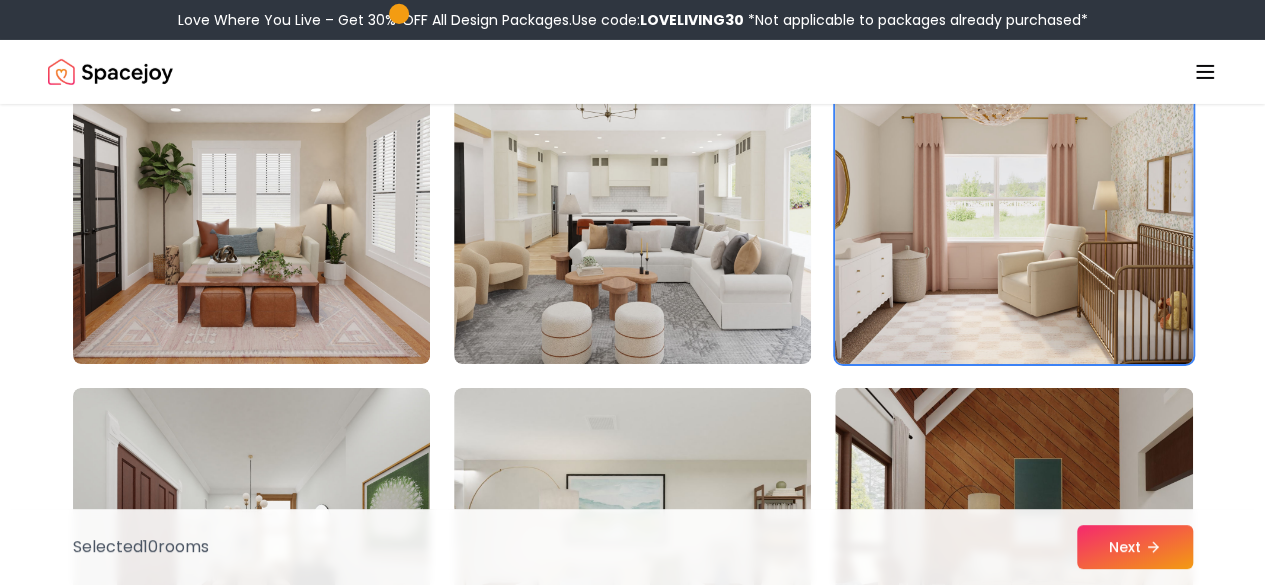 click at bounding box center (1013, 204) 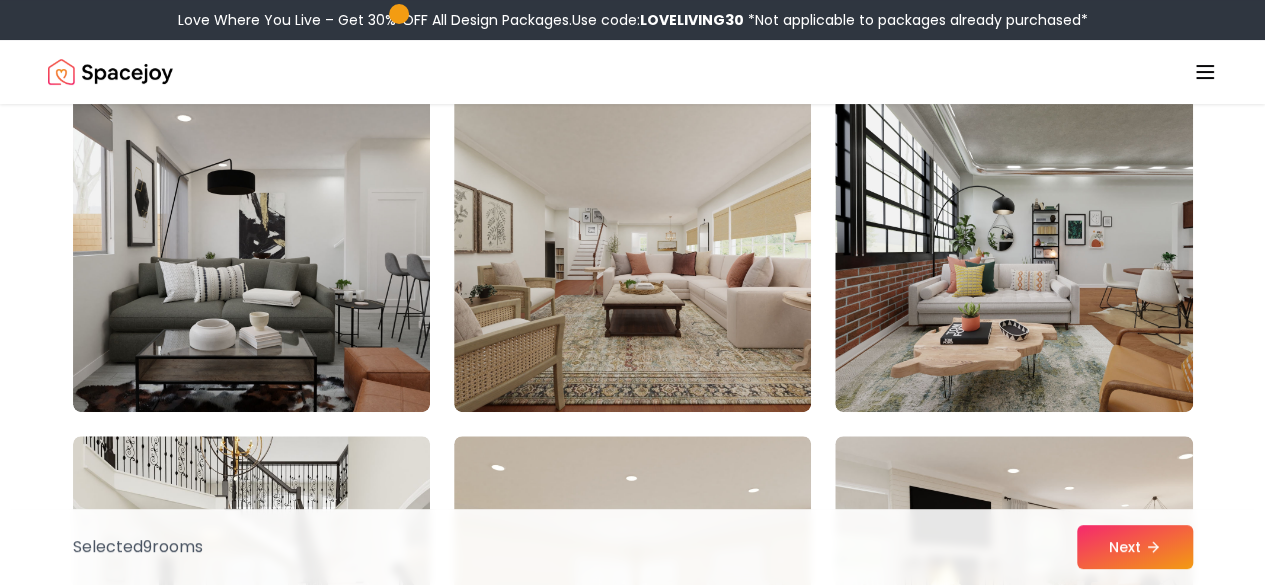 scroll, scrollTop: 7760, scrollLeft: 0, axis: vertical 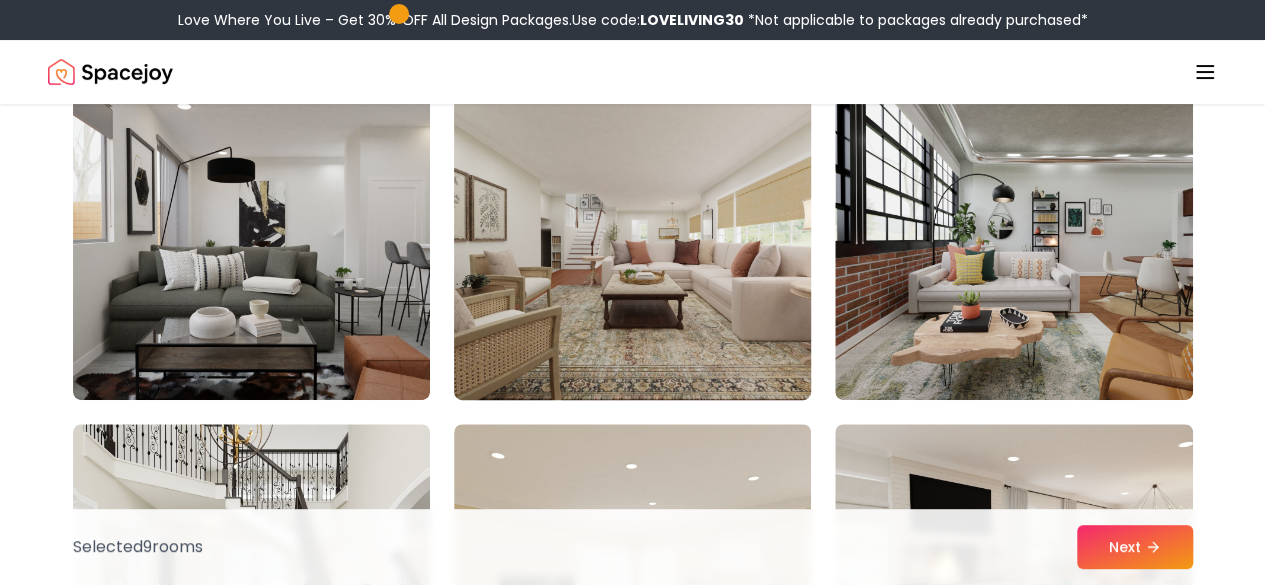 click at bounding box center (632, 240) 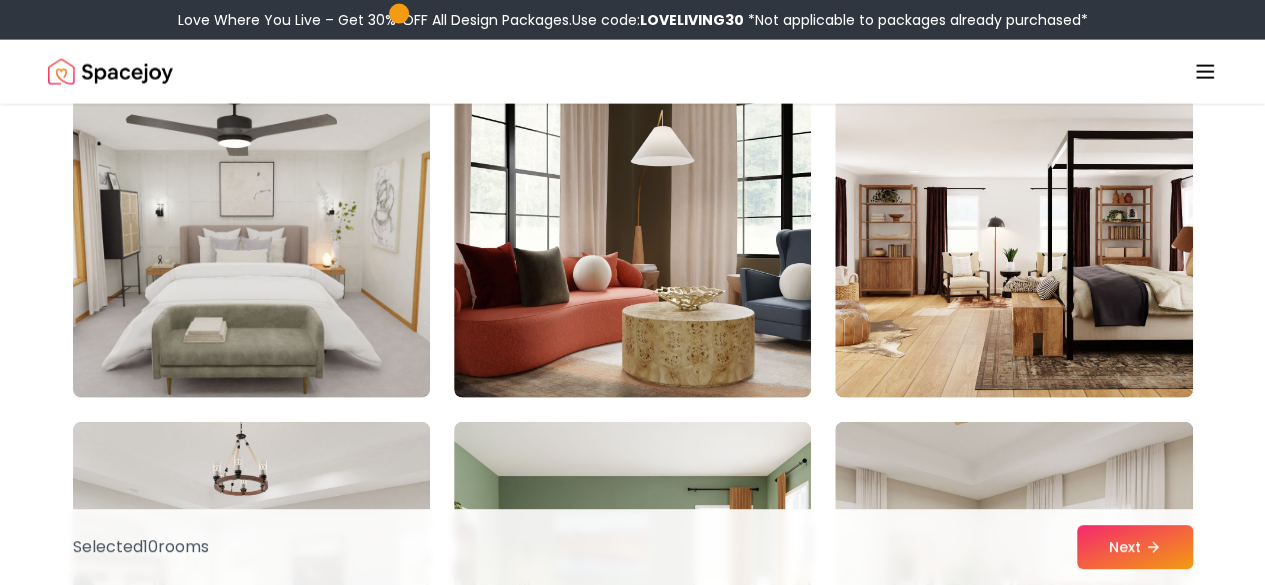 scroll, scrollTop: 9831, scrollLeft: 0, axis: vertical 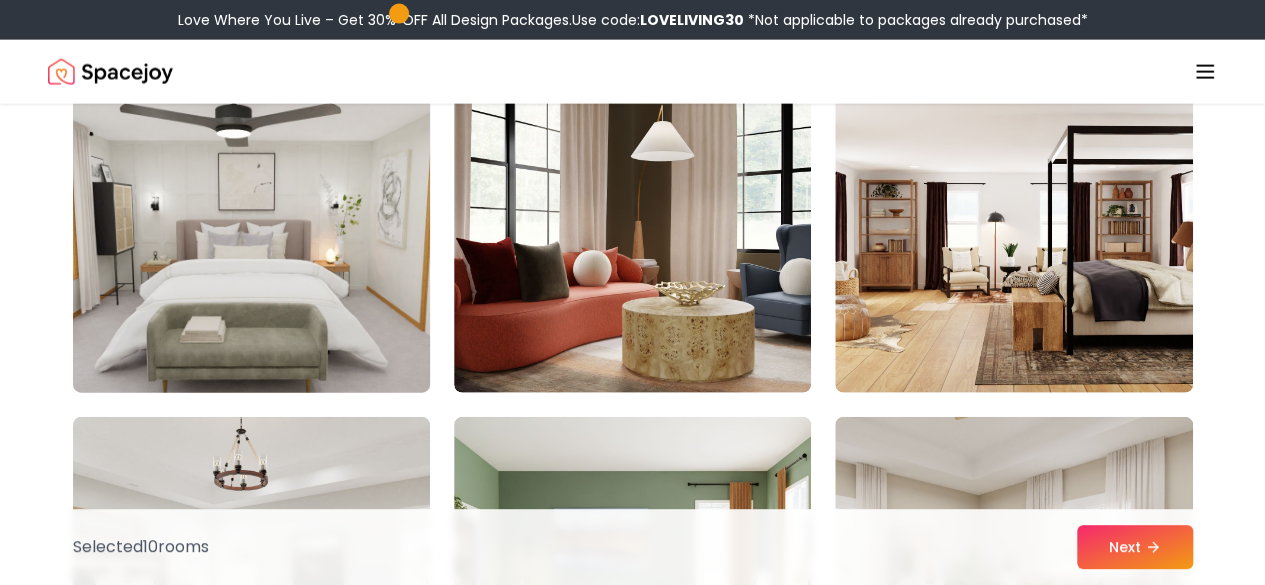 click at bounding box center (251, 233) 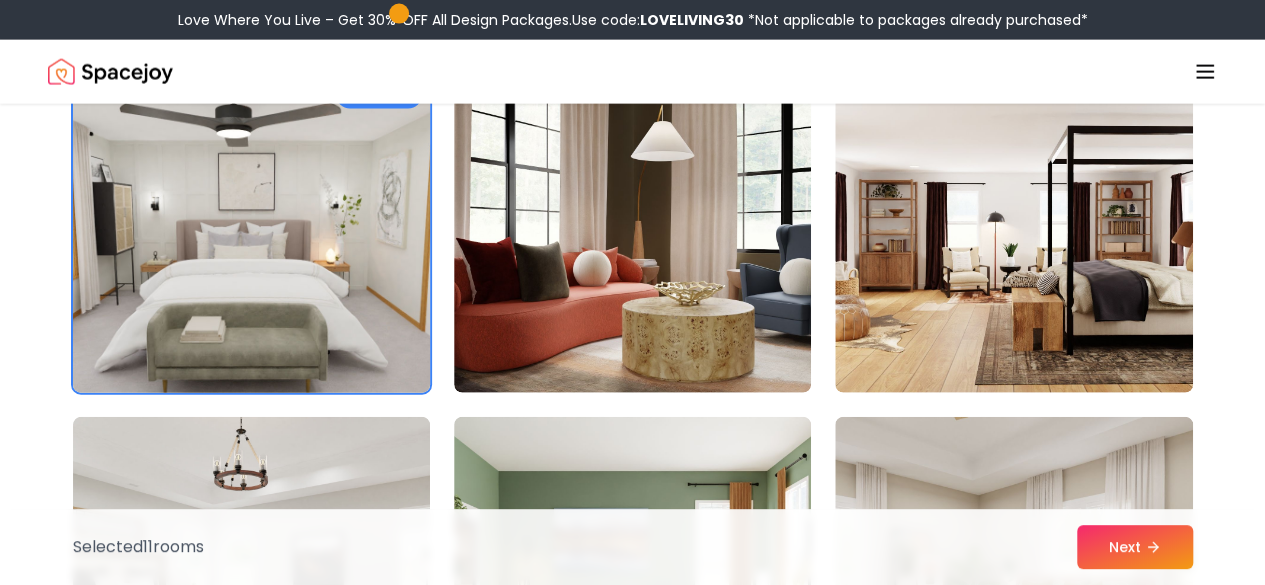 click at bounding box center (632, 233) 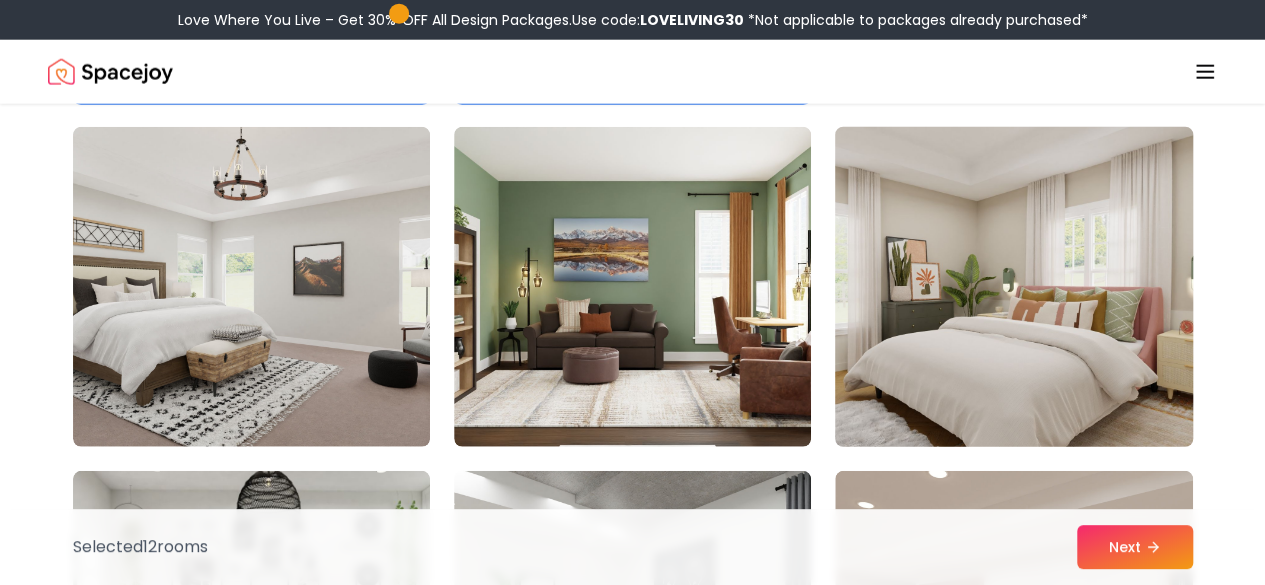 click at bounding box center [1013, 287] 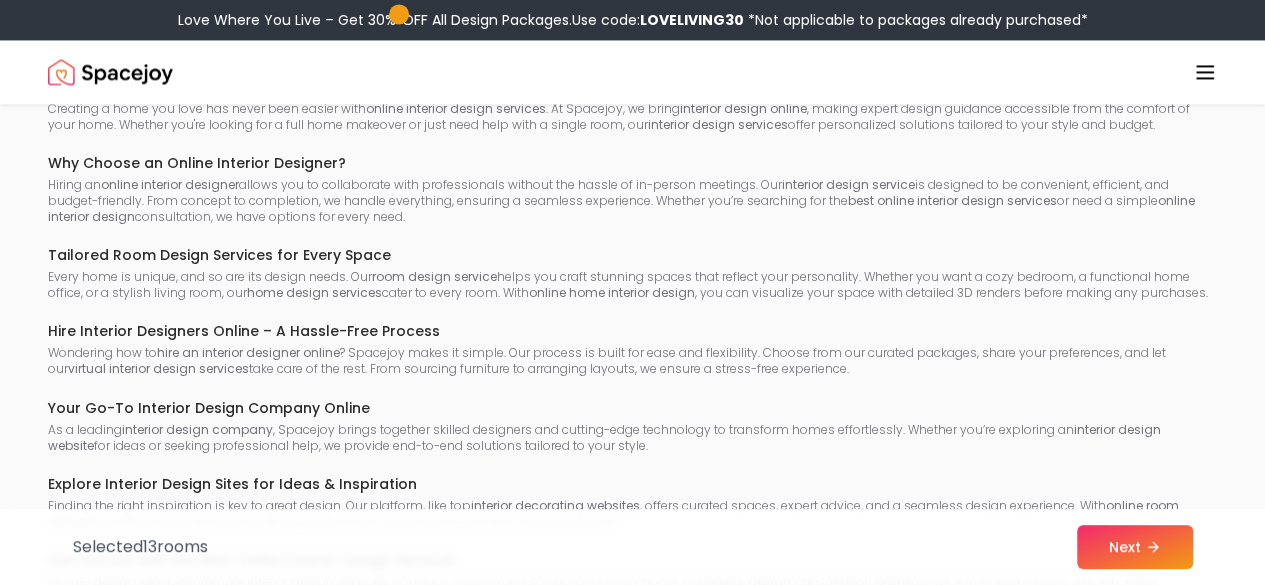 click on "Next" at bounding box center (1135, 547) 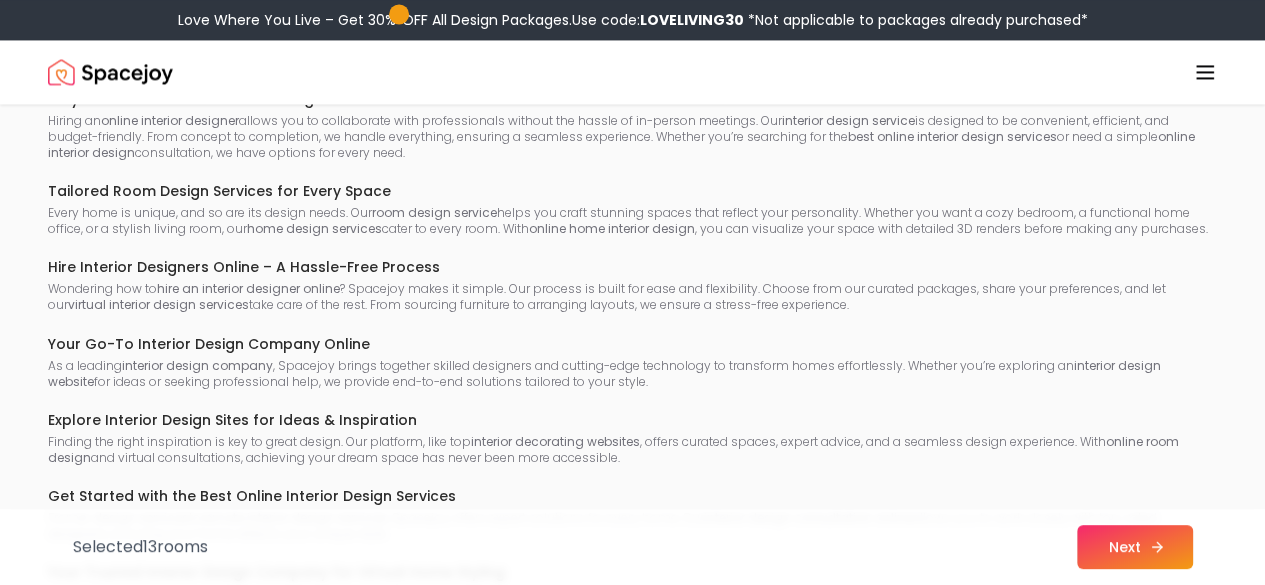 scroll, scrollTop: 12904, scrollLeft: 0, axis: vertical 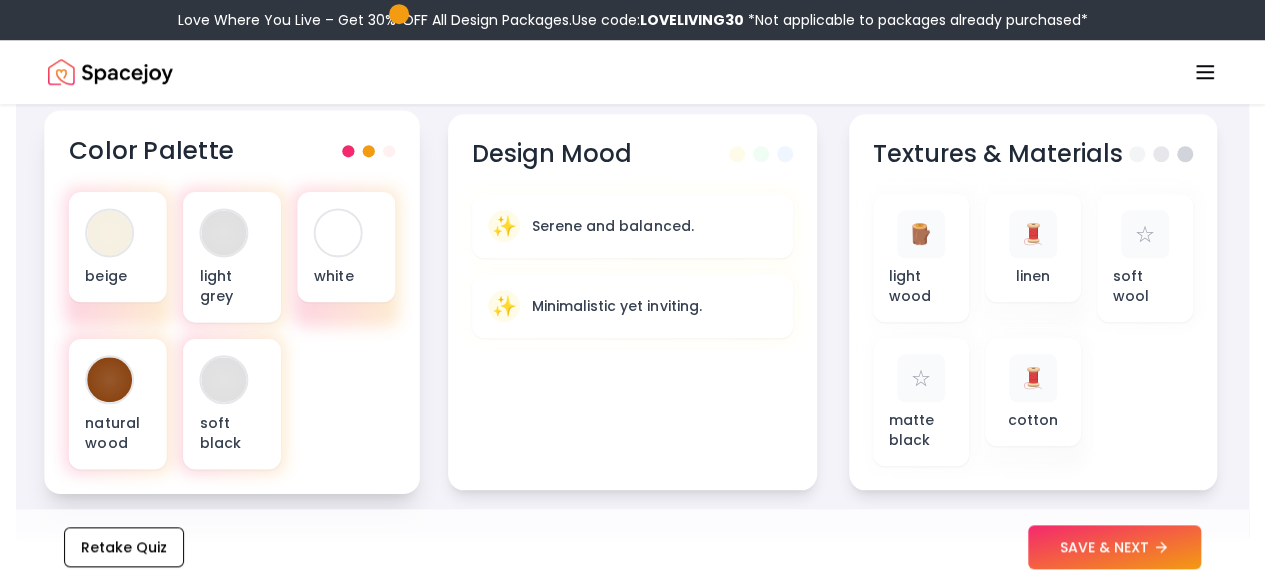 click at bounding box center (368, 151) 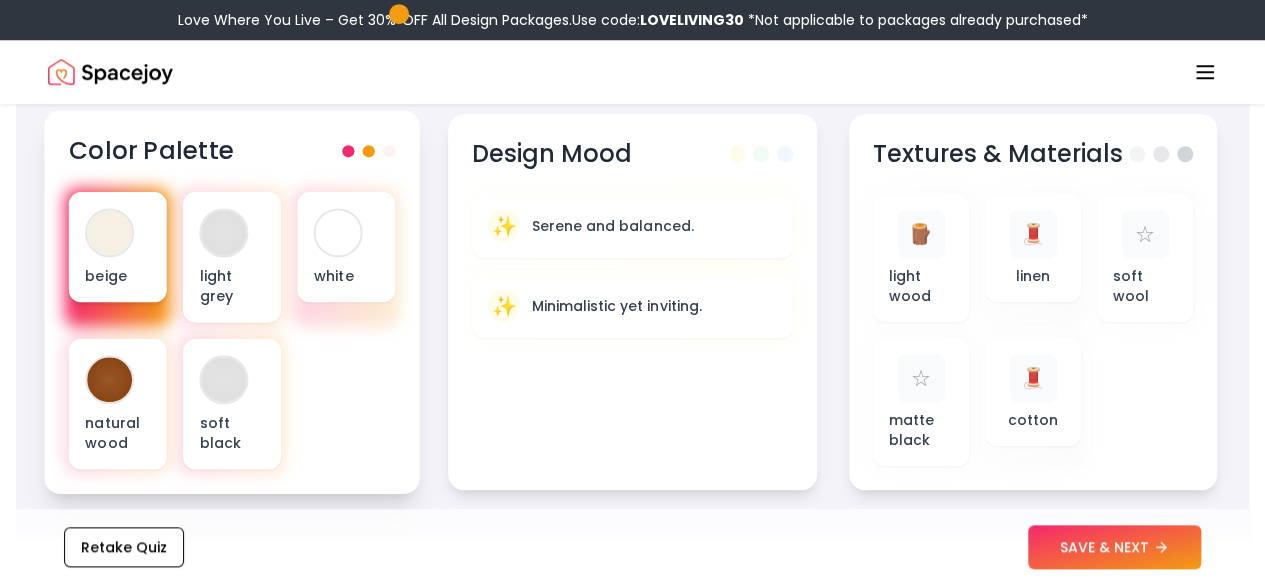 click on "beige" at bounding box center [118, 247] 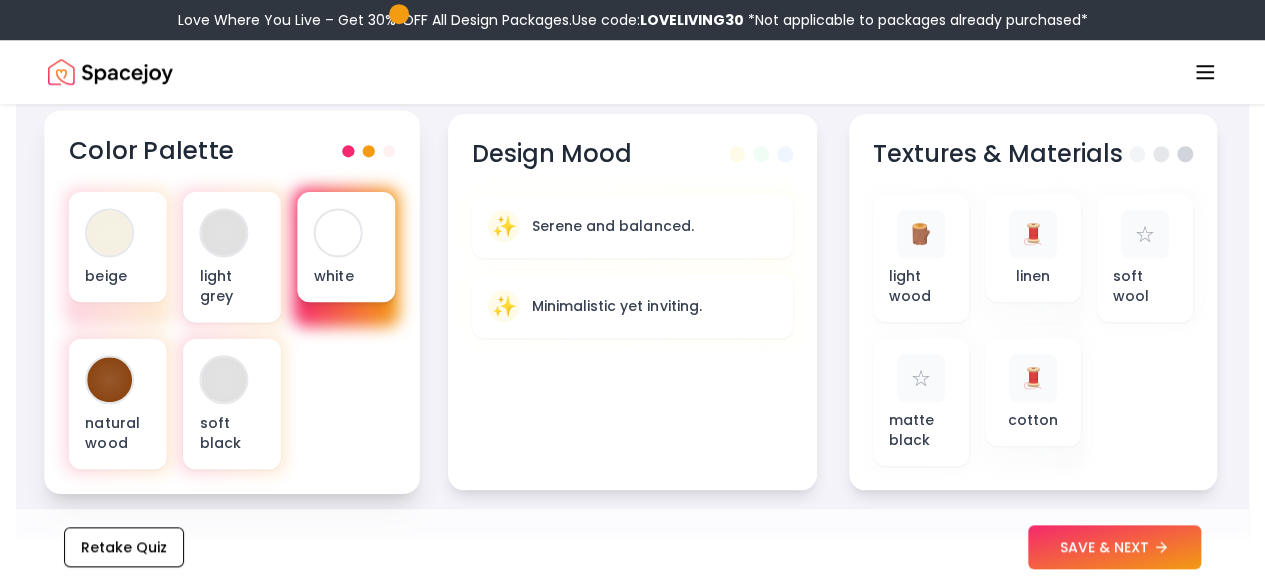 click on "white" at bounding box center [346, 247] 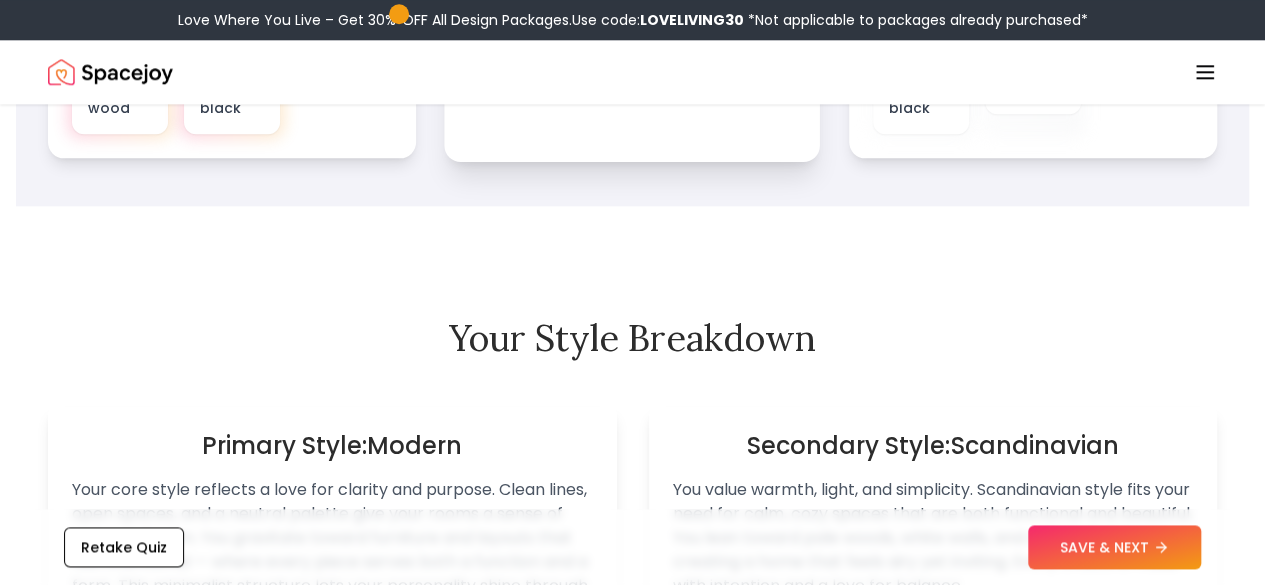 scroll, scrollTop: 1069, scrollLeft: 0, axis: vertical 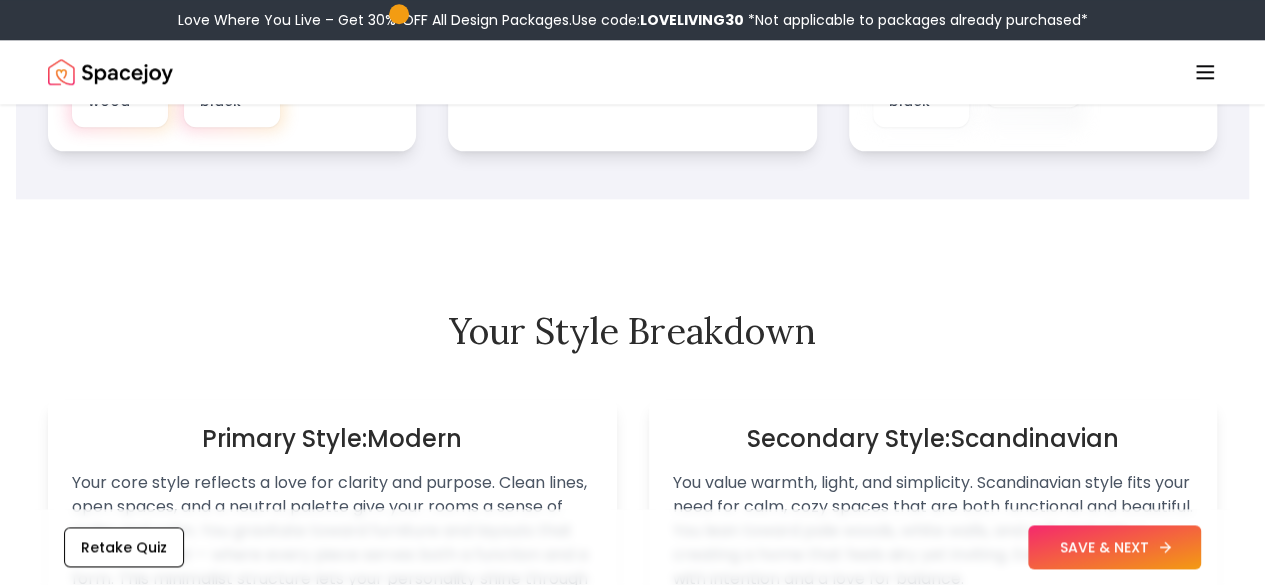 click on "SAVE & NEXT" at bounding box center [1114, 547] 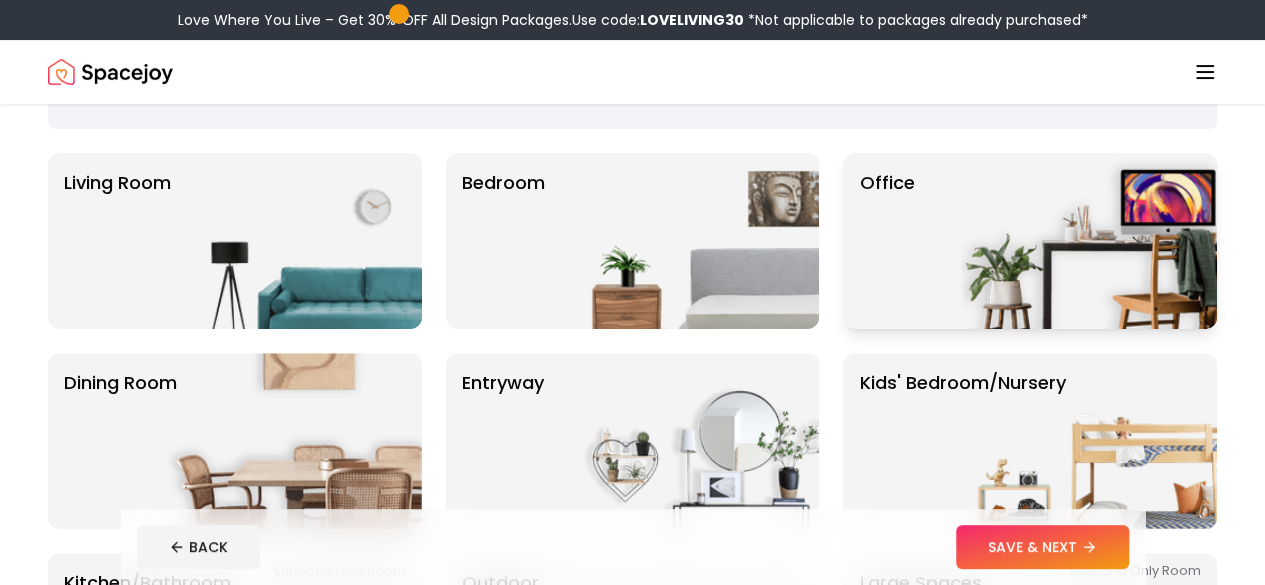 scroll, scrollTop: 124, scrollLeft: 0, axis: vertical 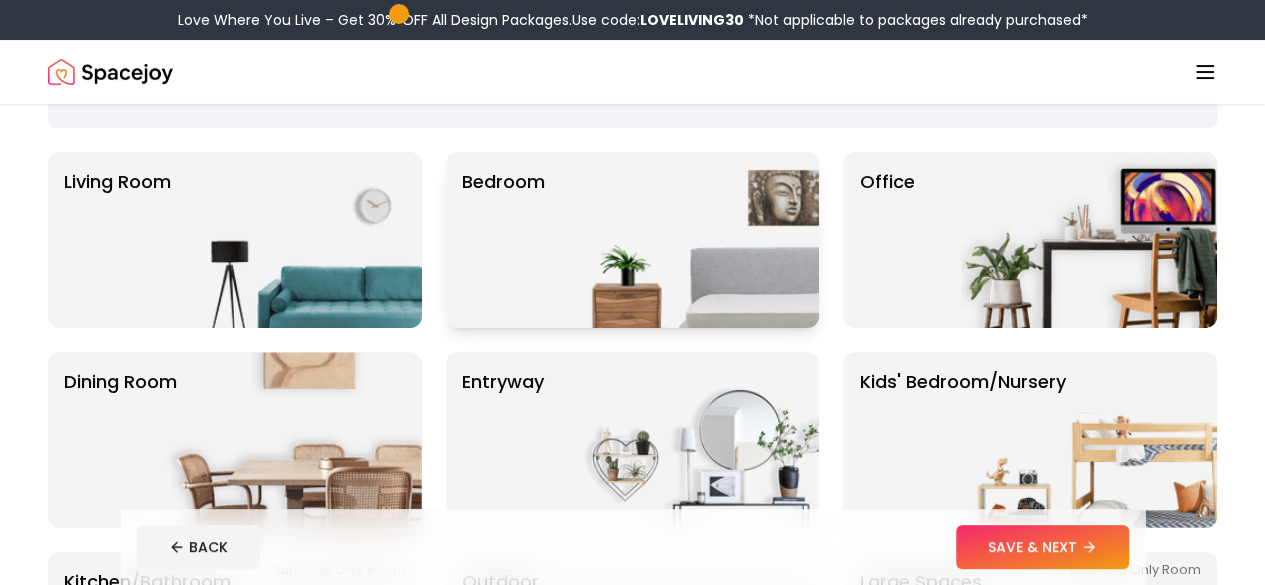 click at bounding box center (691, 240) 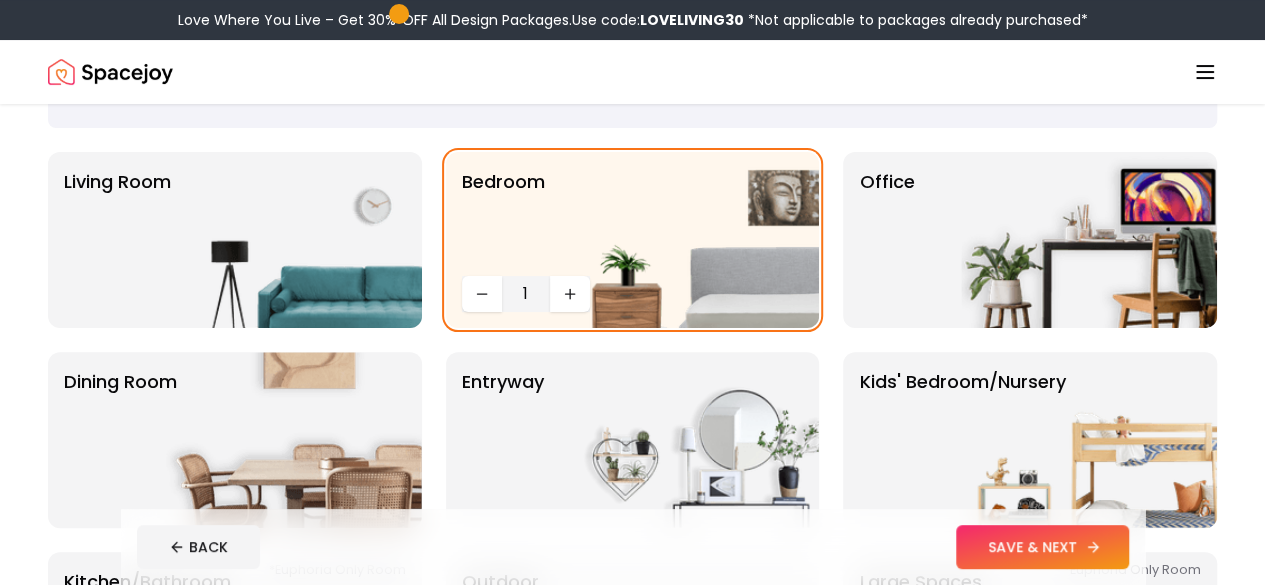 click on "SAVE & NEXT" at bounding box center [1042, 547] 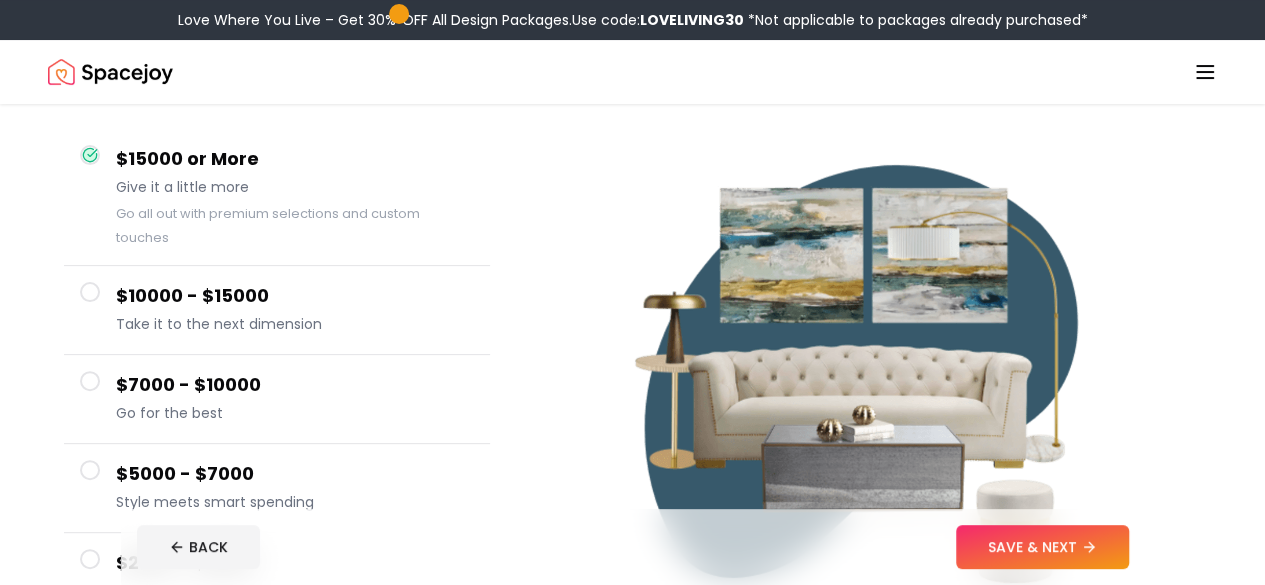 scroll, scrollTop: 0, scrollLeft: 0, axis: both 